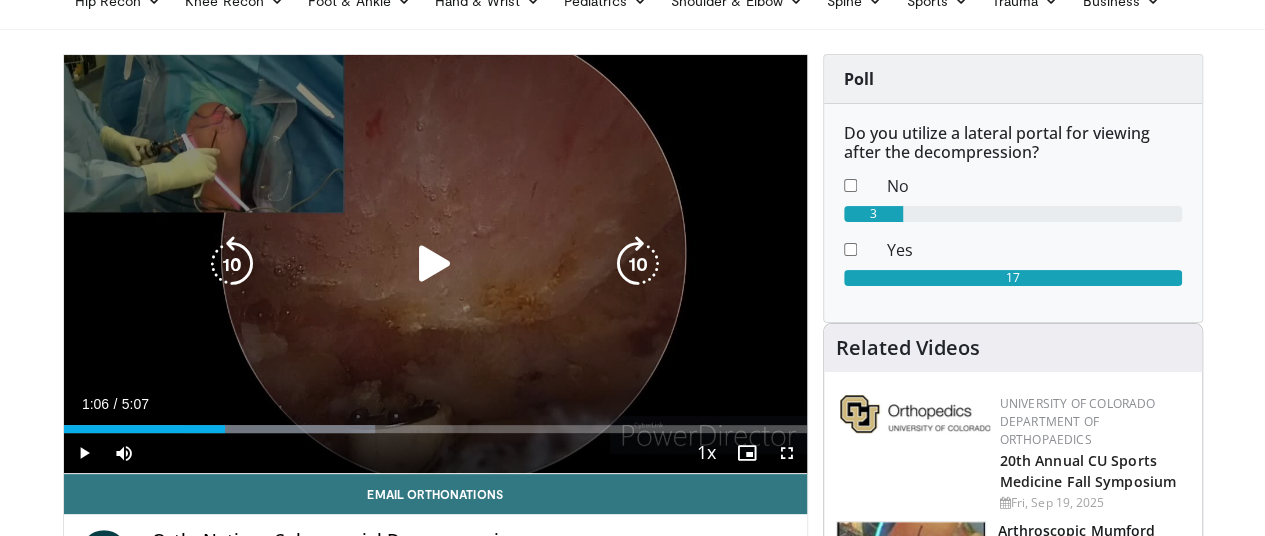 scroll, scrollTop: 100, scrollLeft: 0, axis: vertical 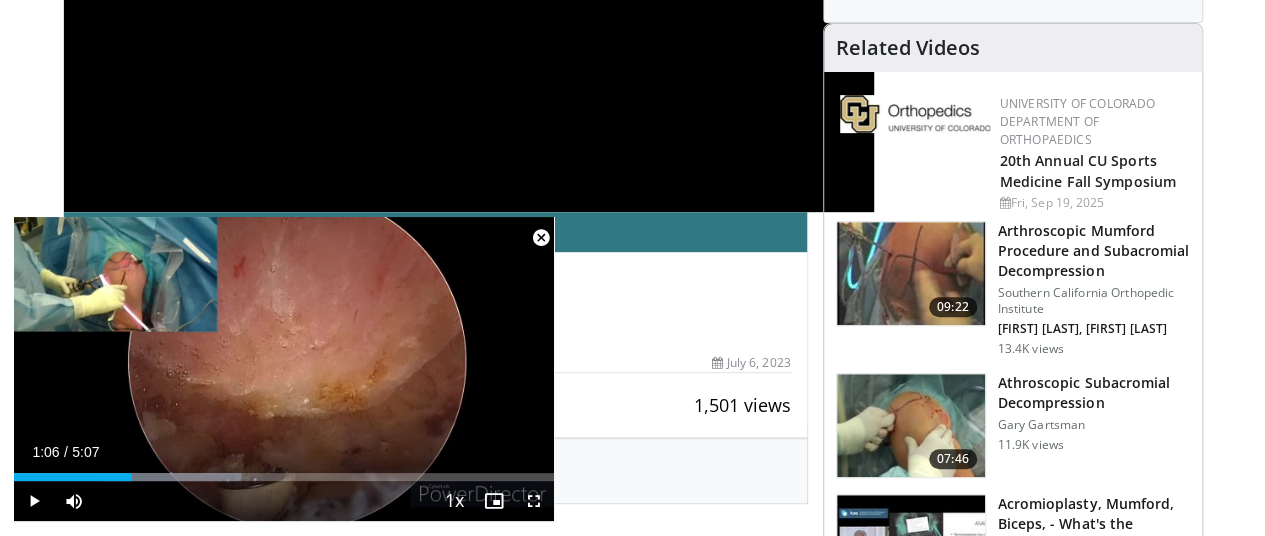 click on "Arthroscopic Mumford Procedure and Subacromial Decompression" at bounding box center (1094, 251) 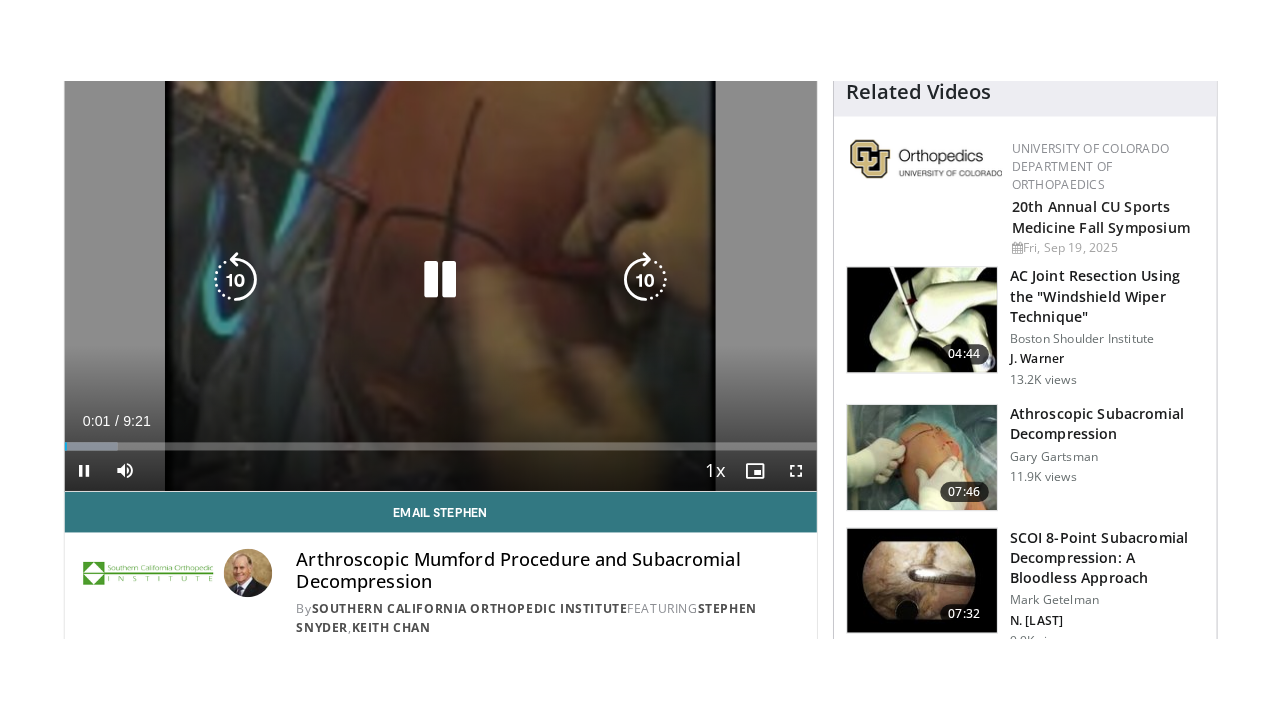 scroll, scrollTop: 200, scrollLeft: 0, axis: vertical 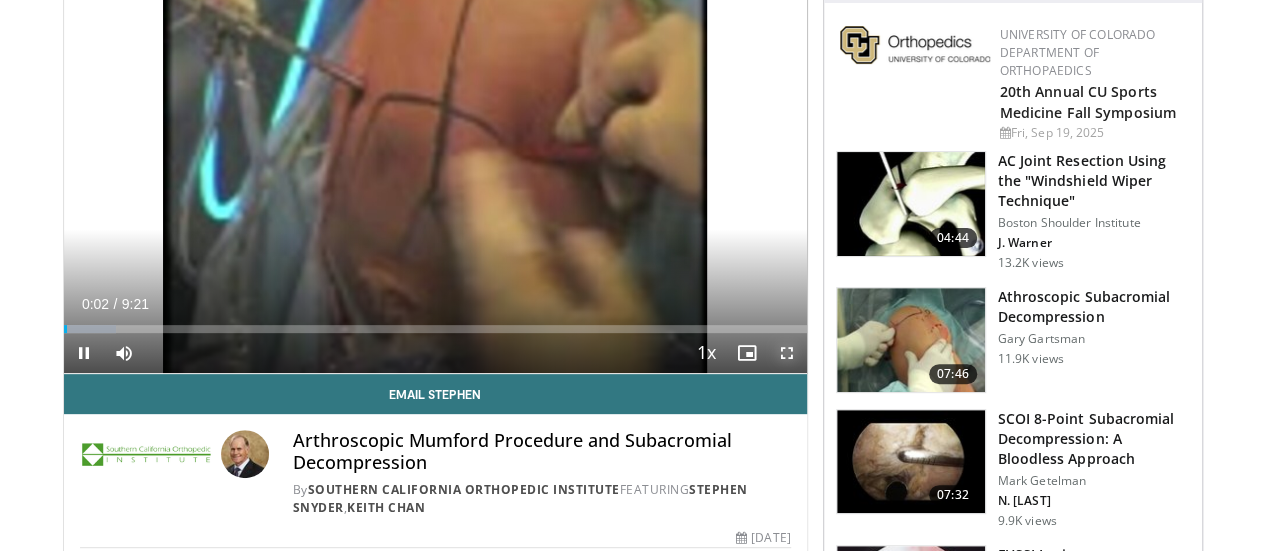 click at bounding box center [787, 353] 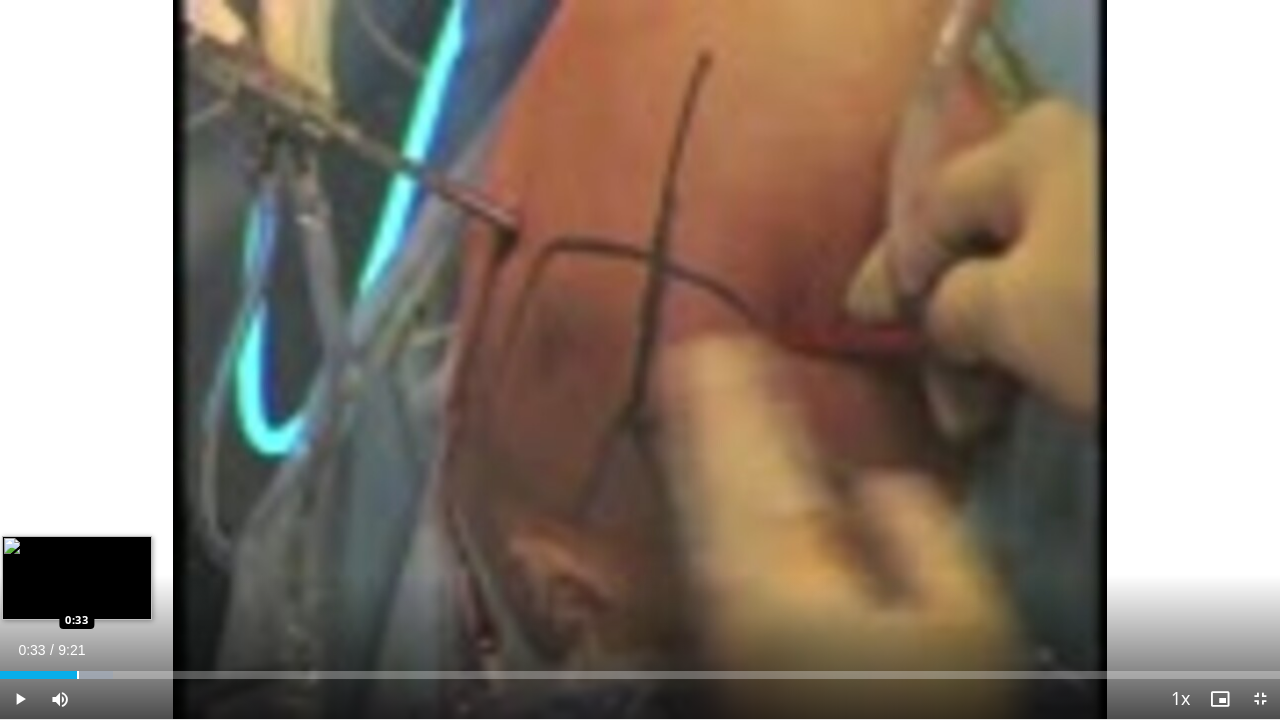 click at bounding box center [78, 675] 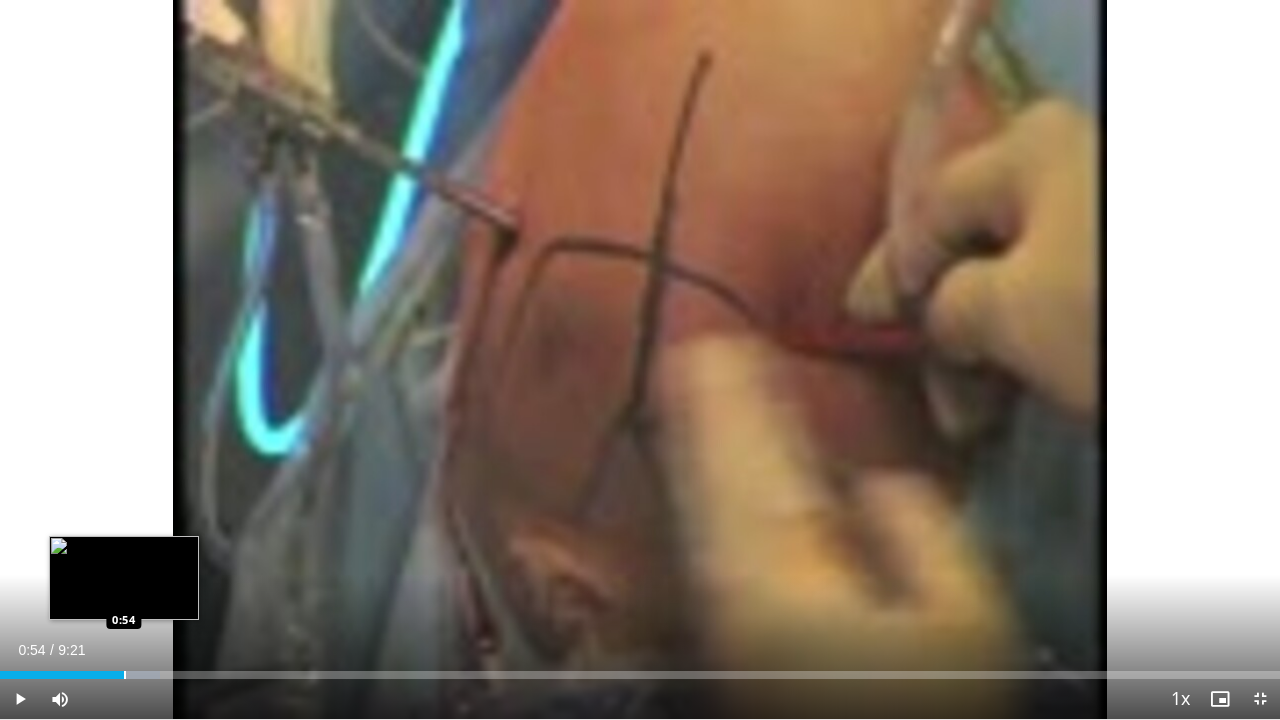 click at bounding box center (125, 675) 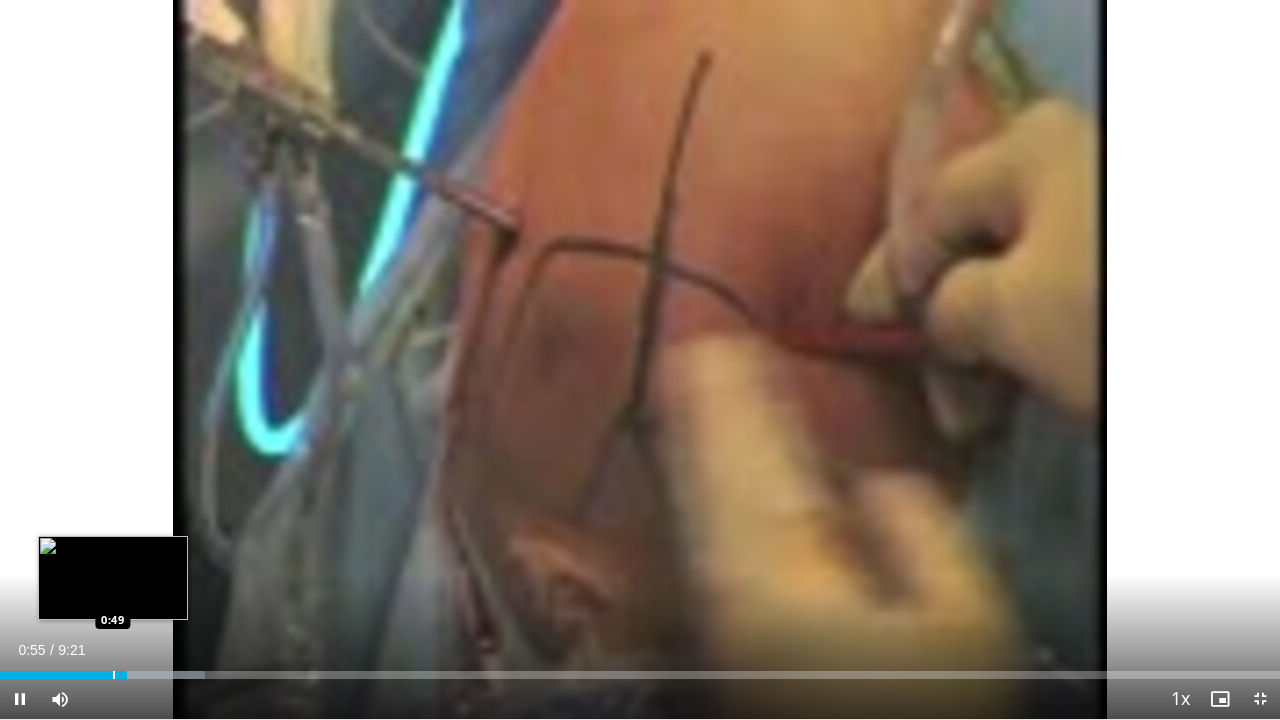 click at bounding box center [114, 675] 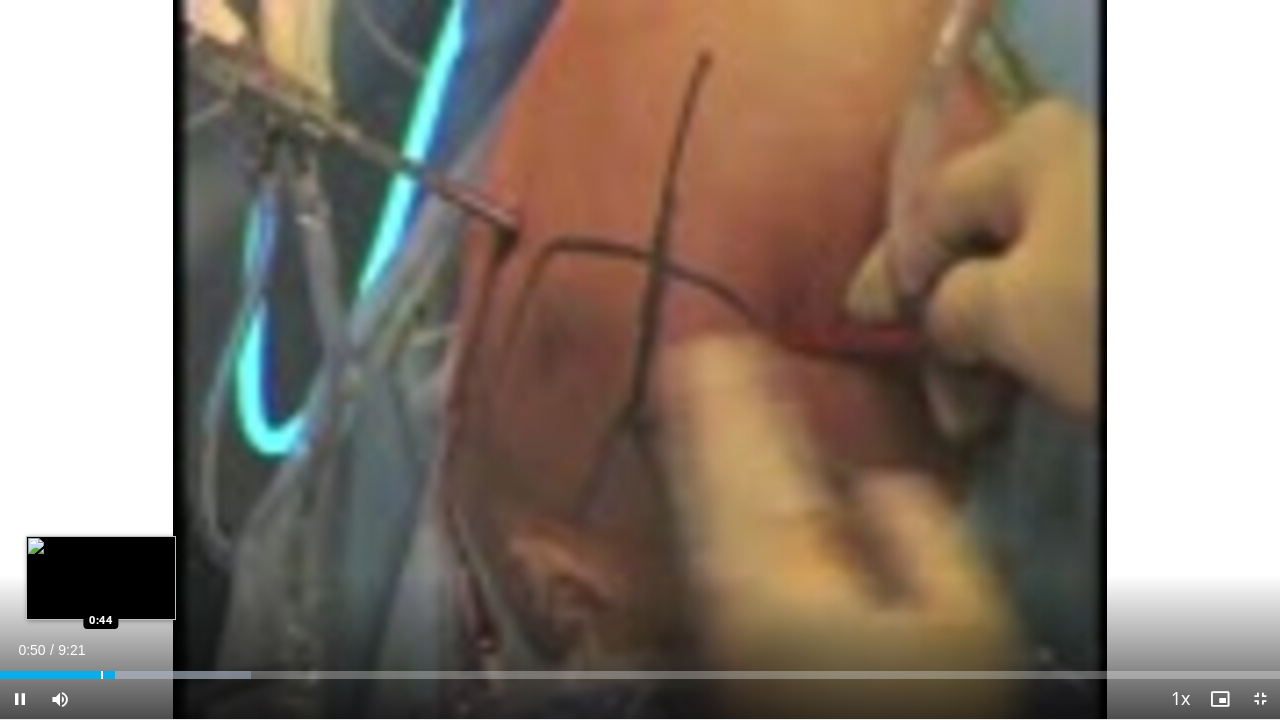 click at bounding box center (102, 675) 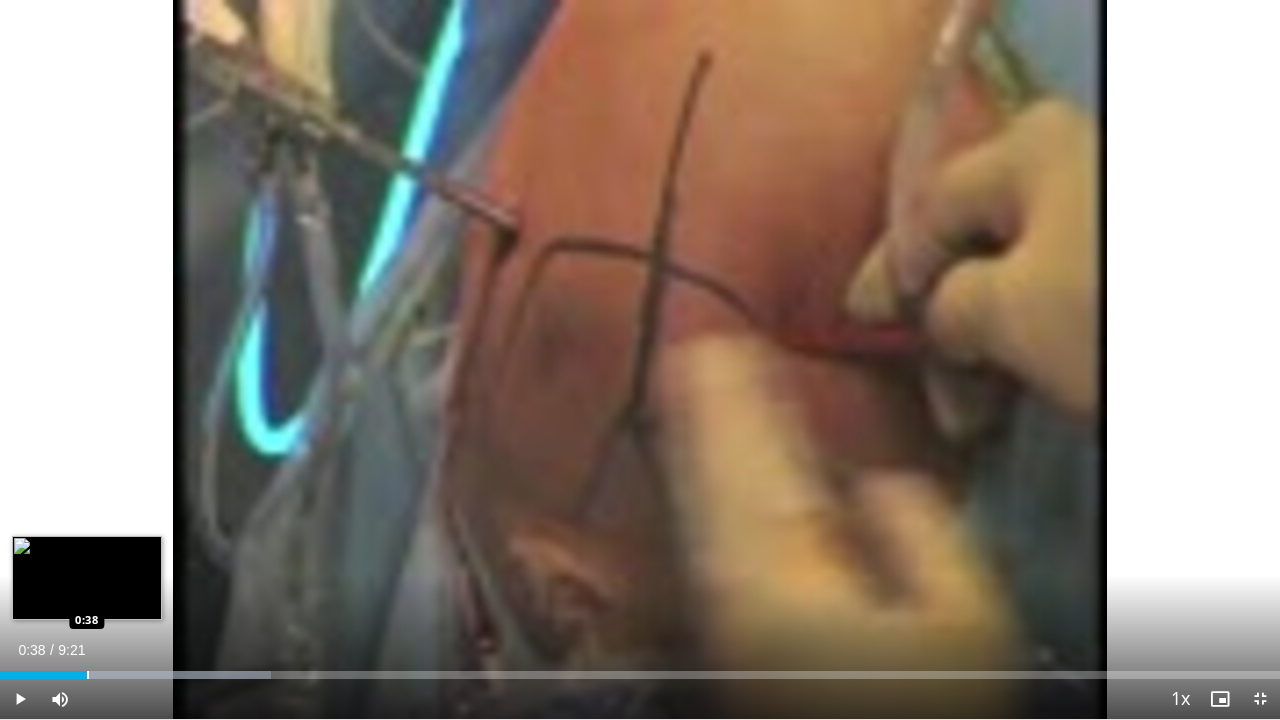 click at bounding box center [88, 675] 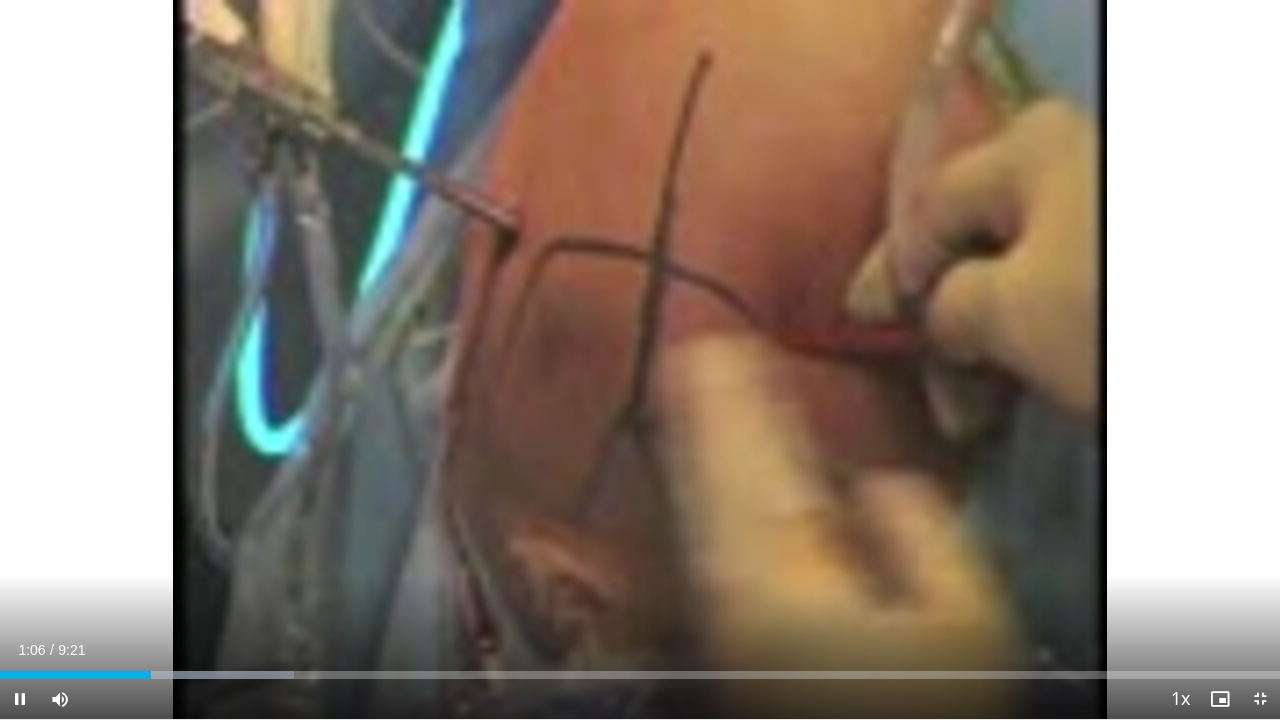 click on "Current Time  1:06 / Duration  9:21 Pause Skip Backward Skip Forward Mute Loaded :  22.94% 1:06 0:57 Stream Type  LIVE Seek to live, currently behind live LIVE   1x Playback Rate 0.5x 0.75x 1x , selected 1.25x 1.5x 1.75x 2x Chapters Chapters Descriptions descriptions off , selected Captions captions settings , opens captions settings dialog captions off , selected Audio Track en (Main) , selected Exit Fullscreen Enable picture-in-picture mode" at bounding box center [640, 699] 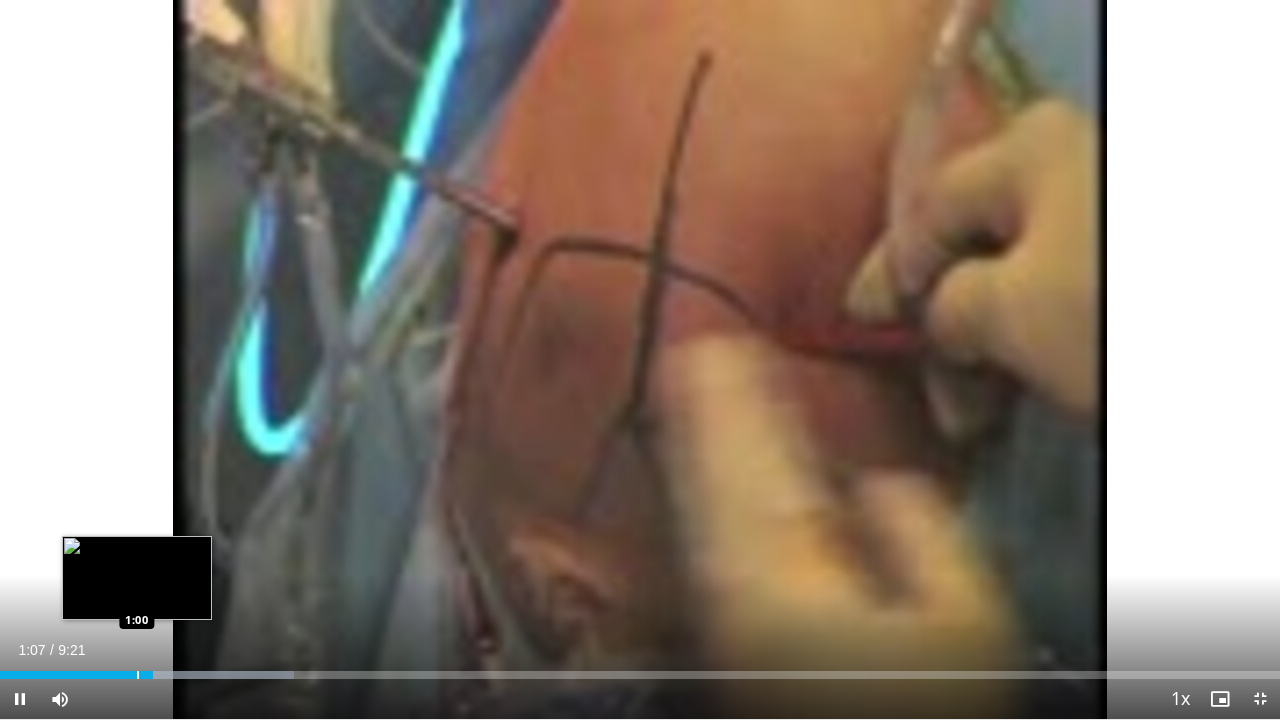 click at bounding box center (138, 675) 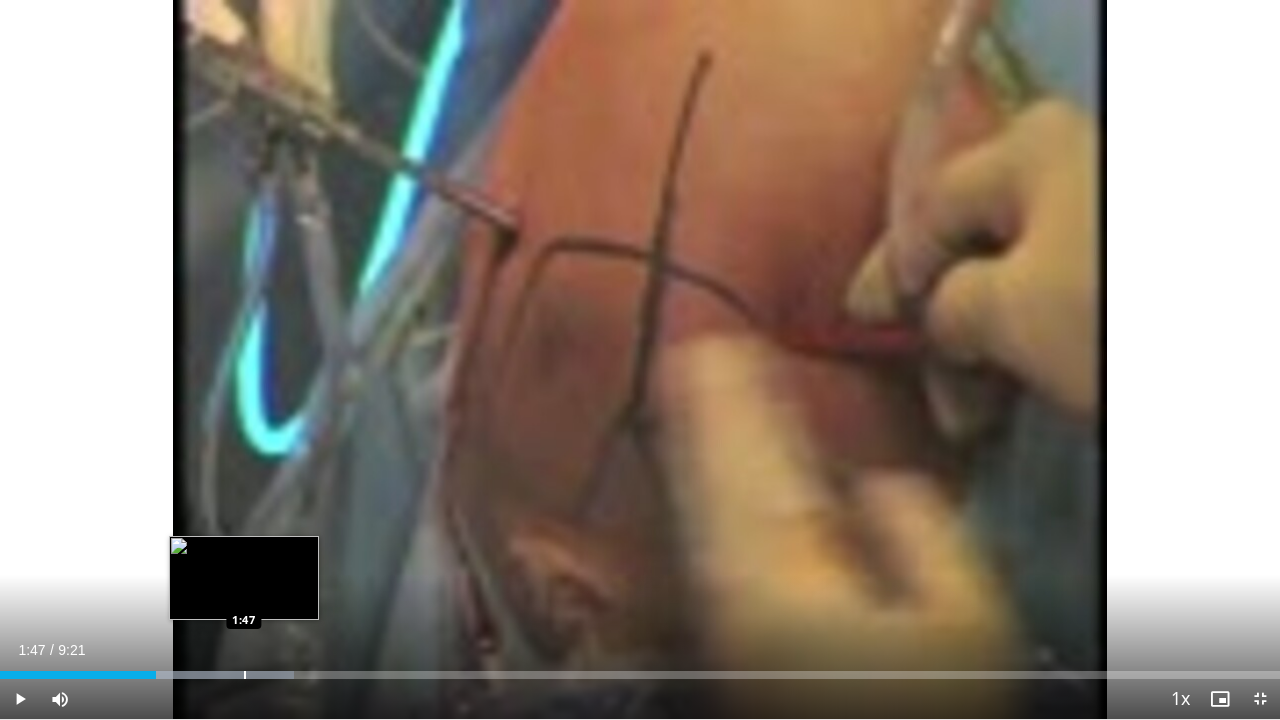 click at bounding box center [245, 675] 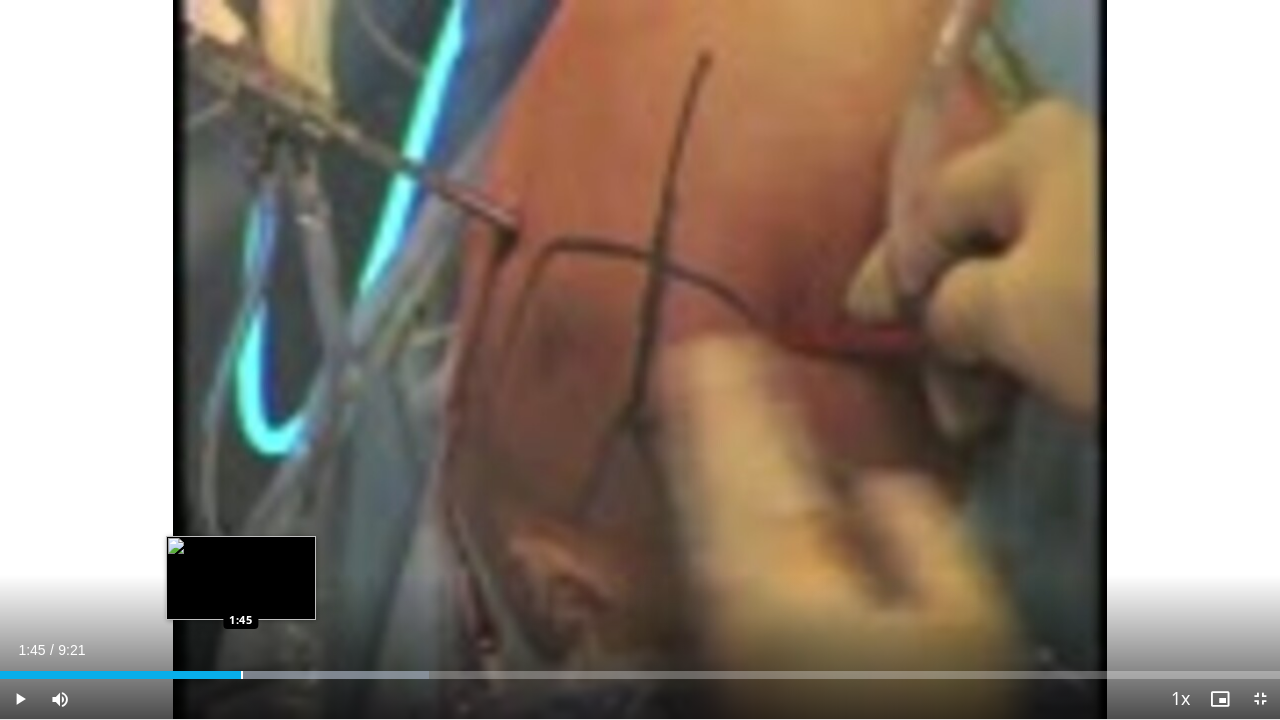 click at bounding box center [242, 675] 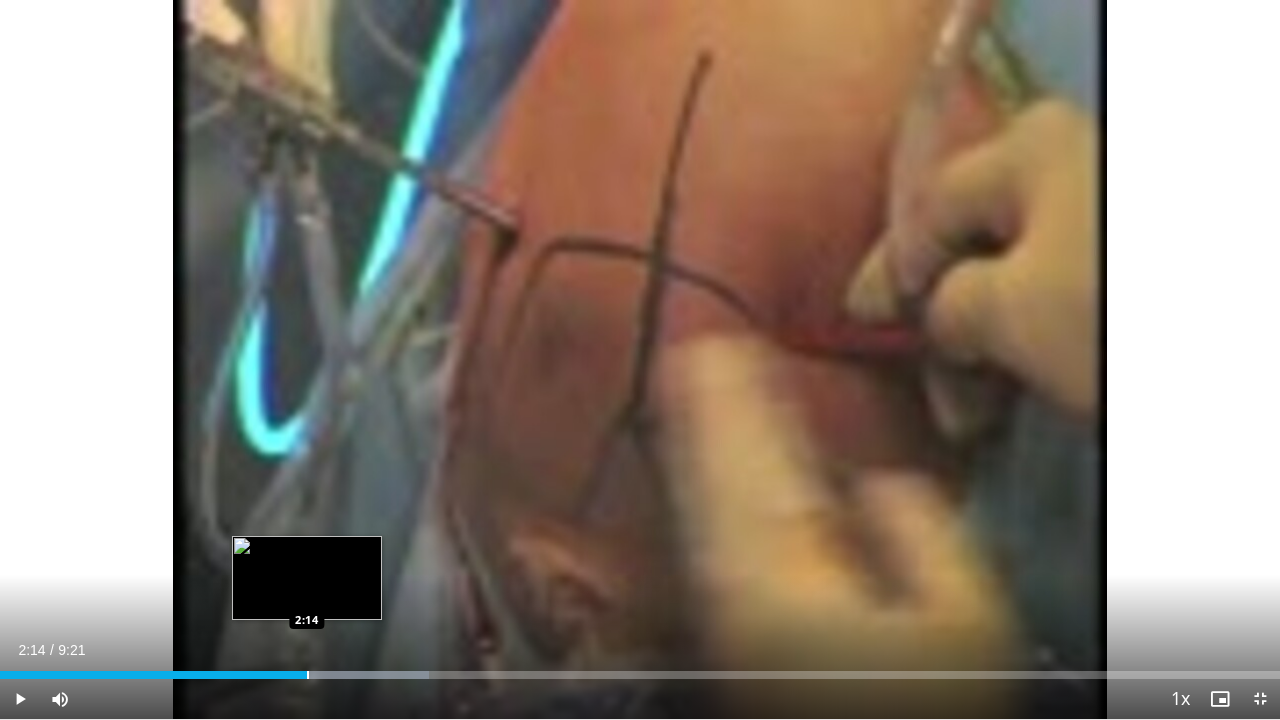 click on "Loaded :  33.53% 2:14 2:14" at bounding box center [640, 675] 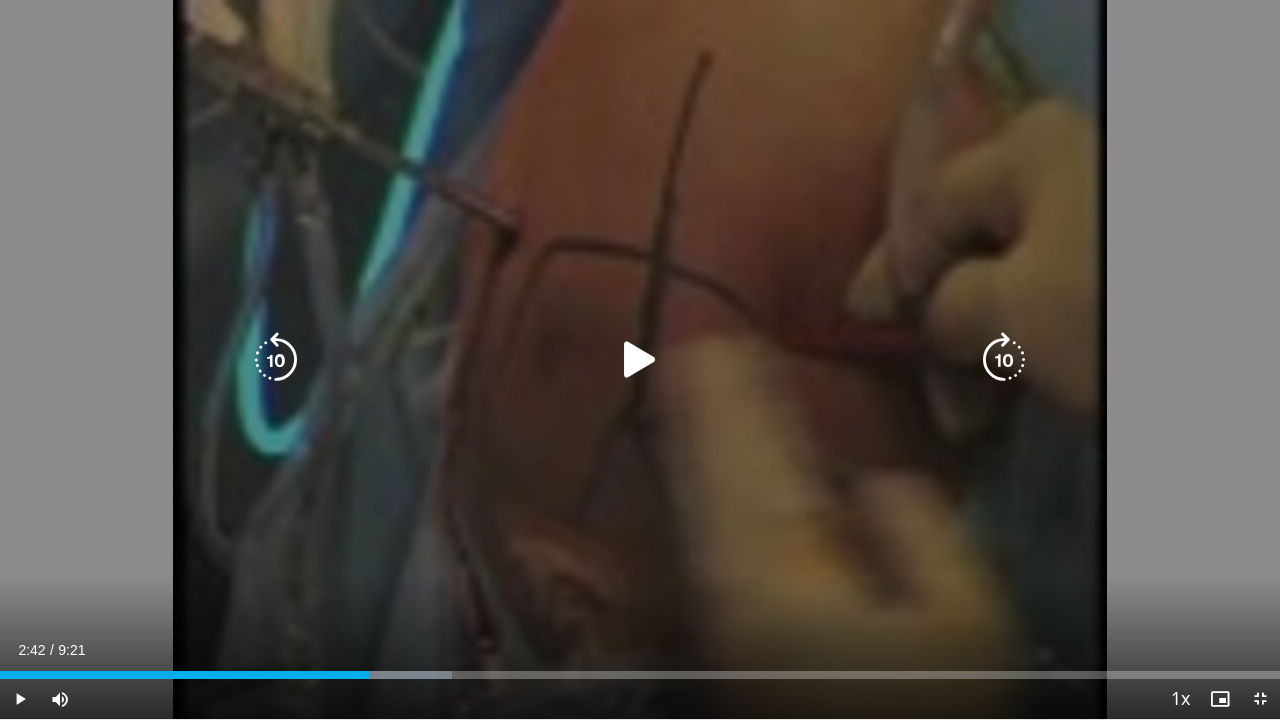 click on "Loaded :  35.30% 2:17 2:40" at bounding box center [640, 675] 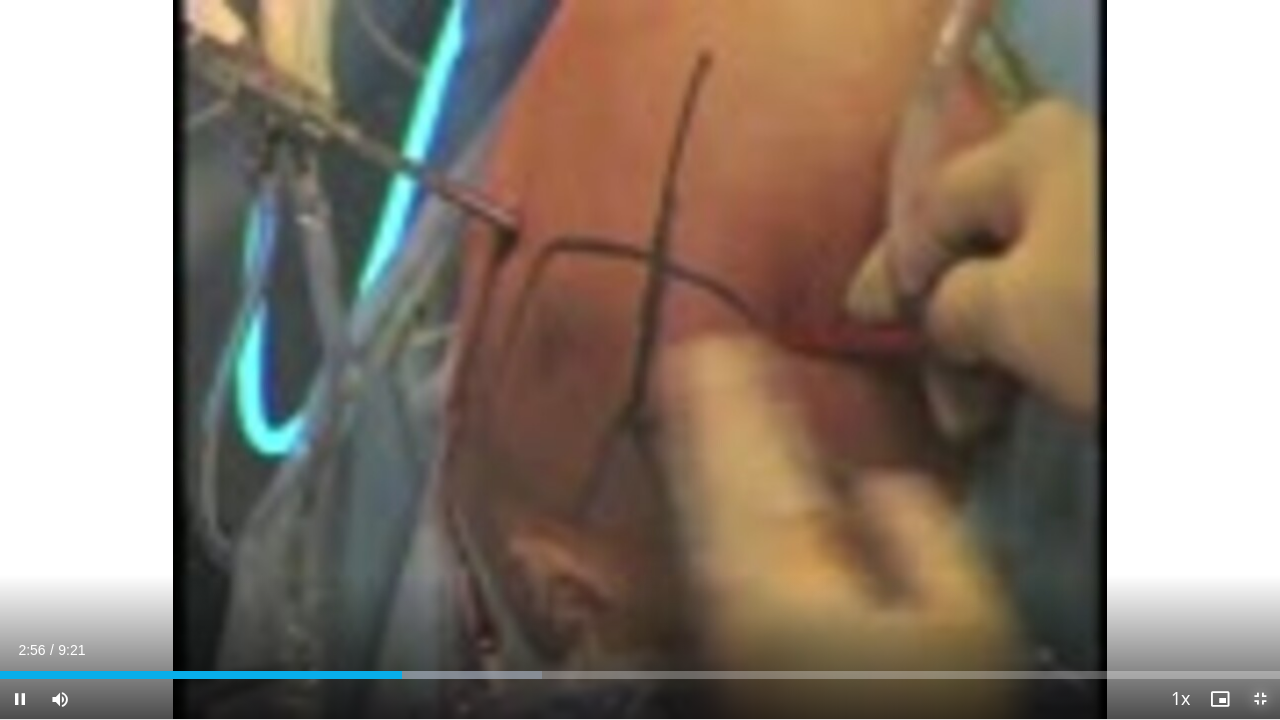 click at bounding box center (1260, 699) 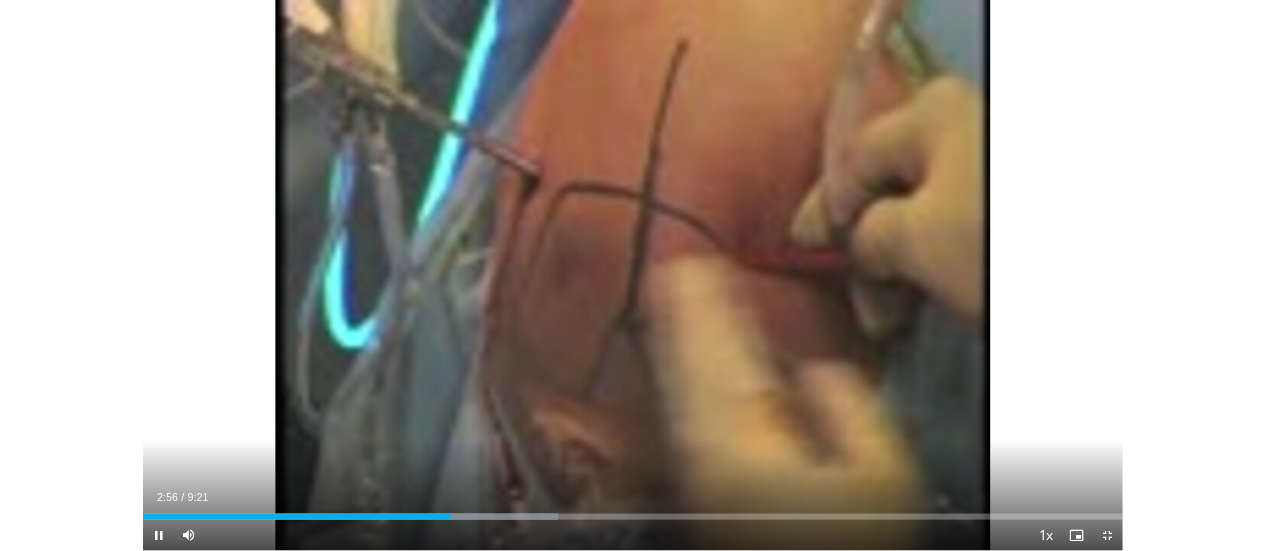 scroll, scrollTop: 656, scrollLeft: 0, axis: vertical 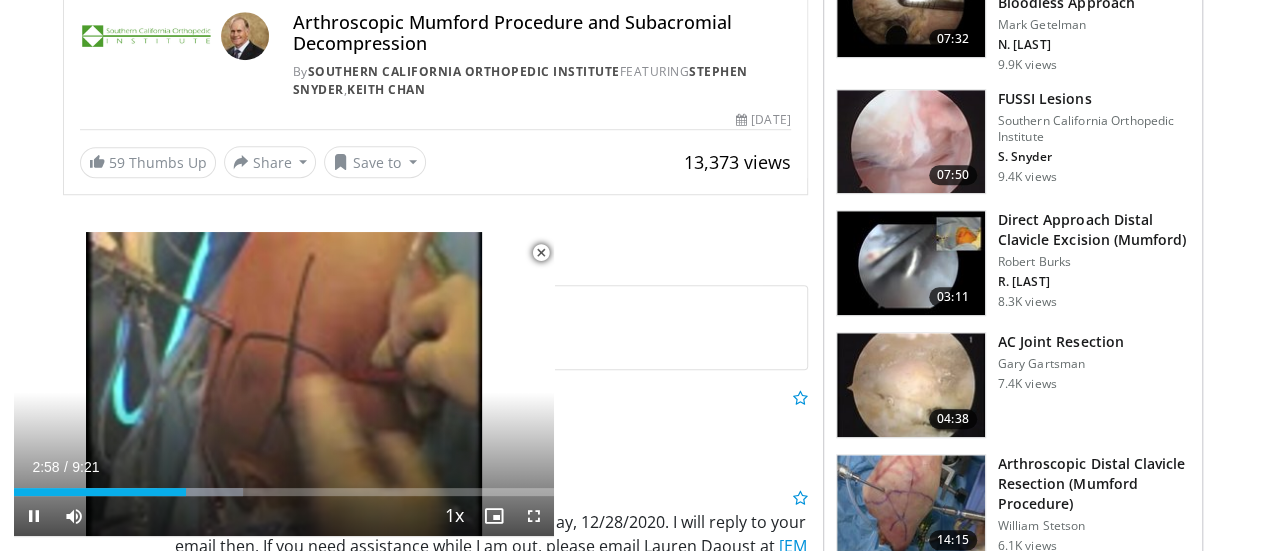 click at bounding box center [541, 253] 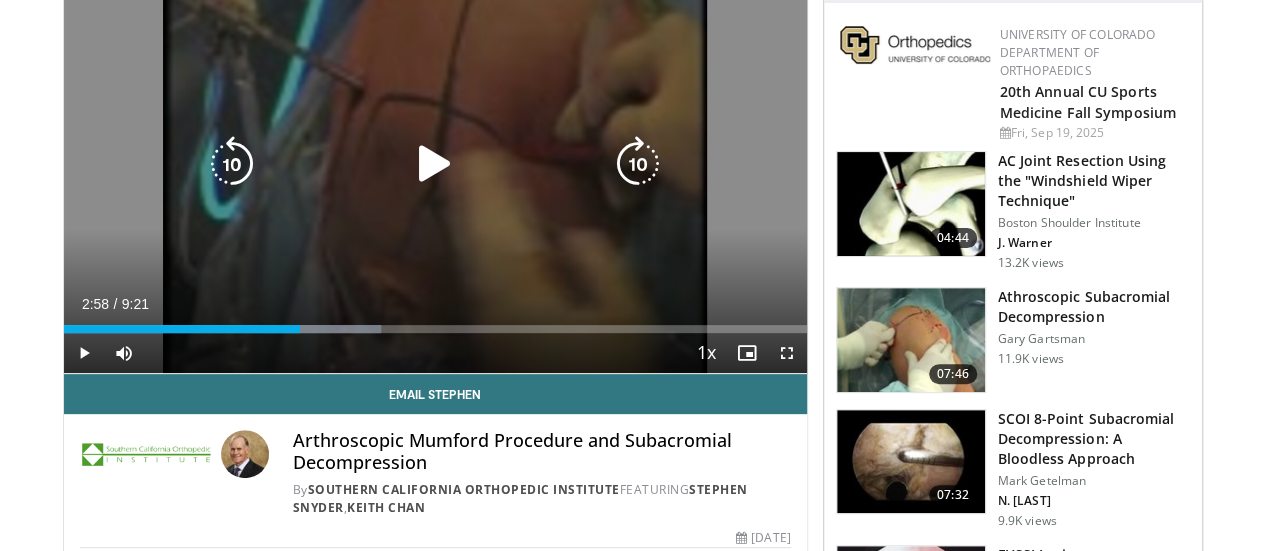 scroll, scrollTop: 0, scrollLeft: 0, axis: both 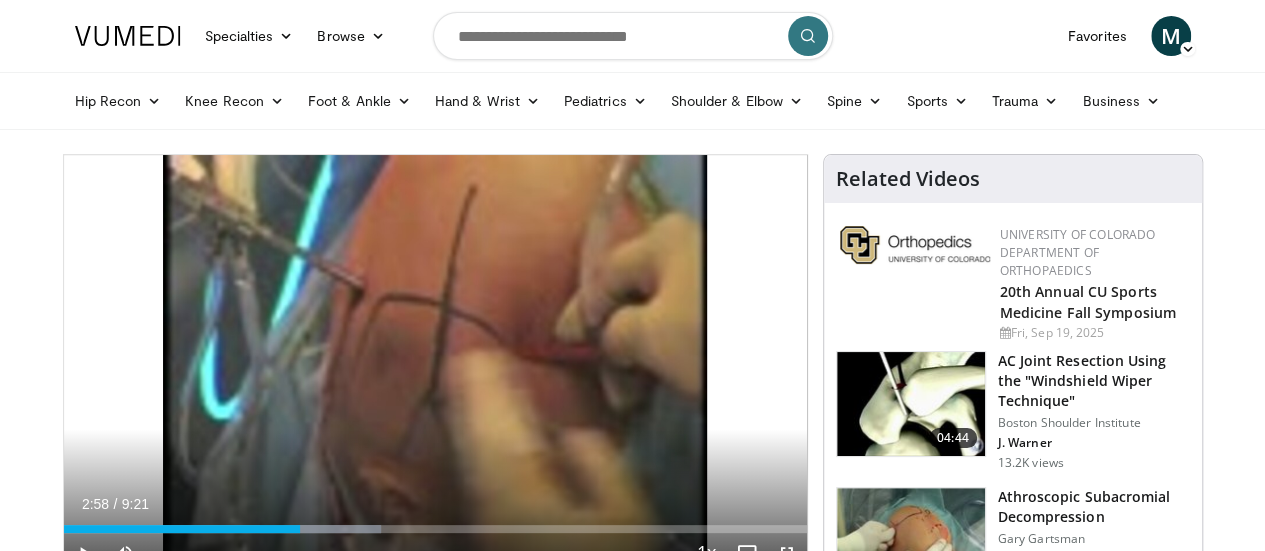 click at bounding box center [128, 36] 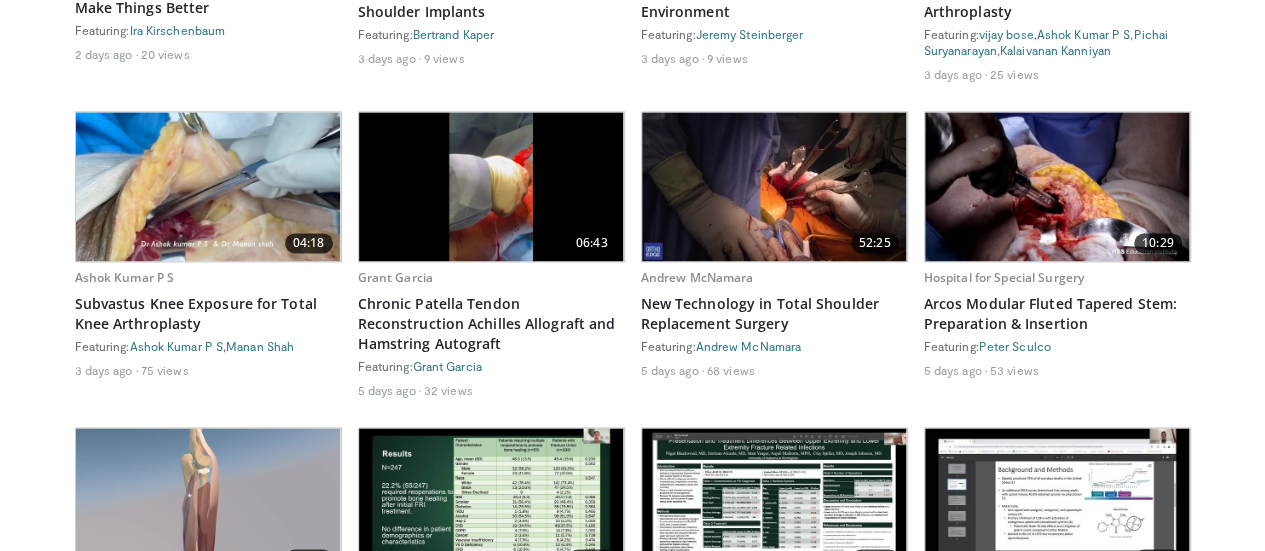 scroll, scrollTop: 1400, scrollLeft: 0, axis: vertical 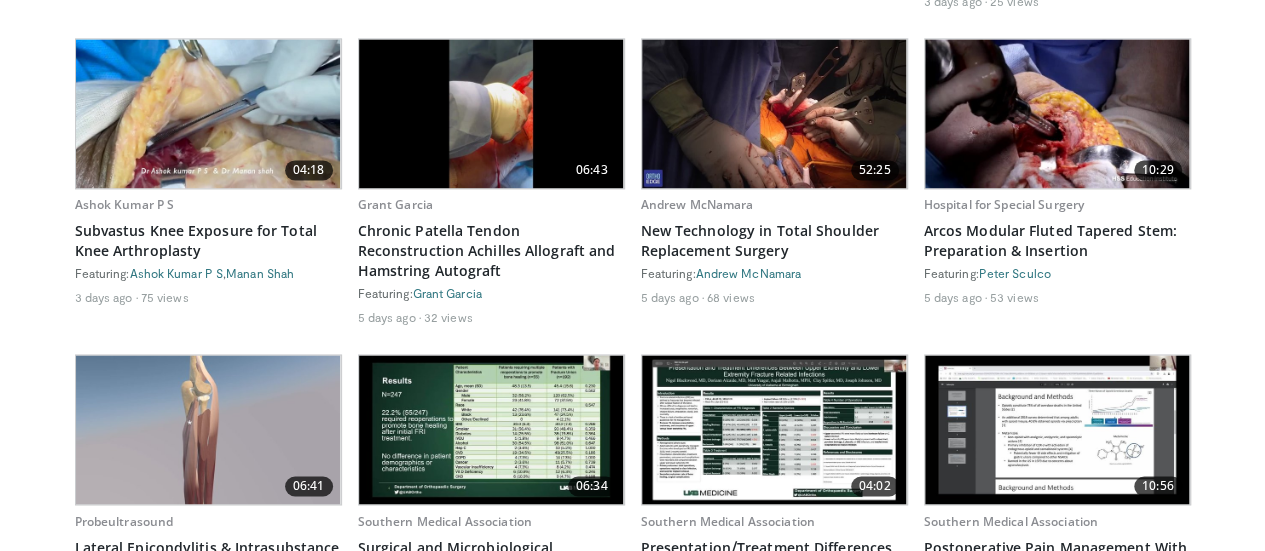 click at bounding box center [774, 113] 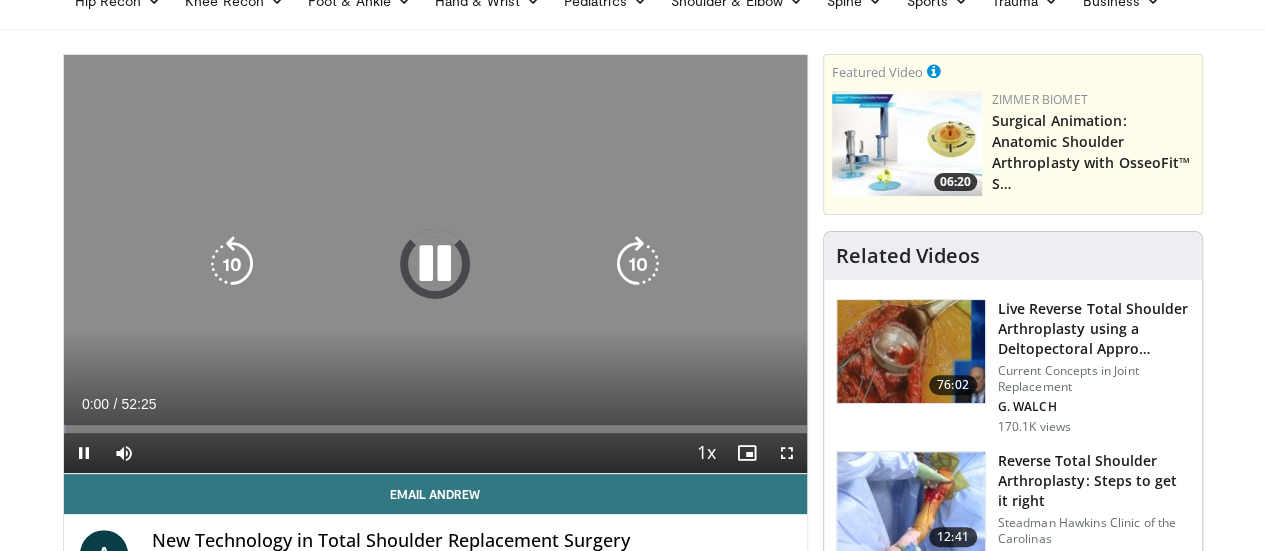 scroll, scrollTop: 200, scrollLeft: 0, axis: vertical 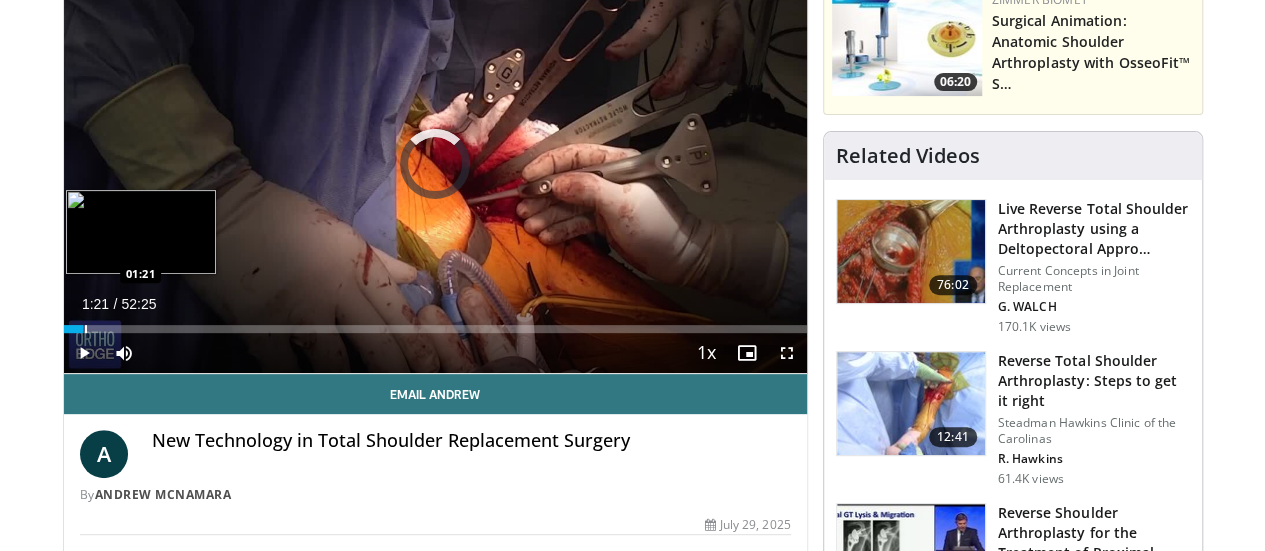 click at bounding box center [86, 329] 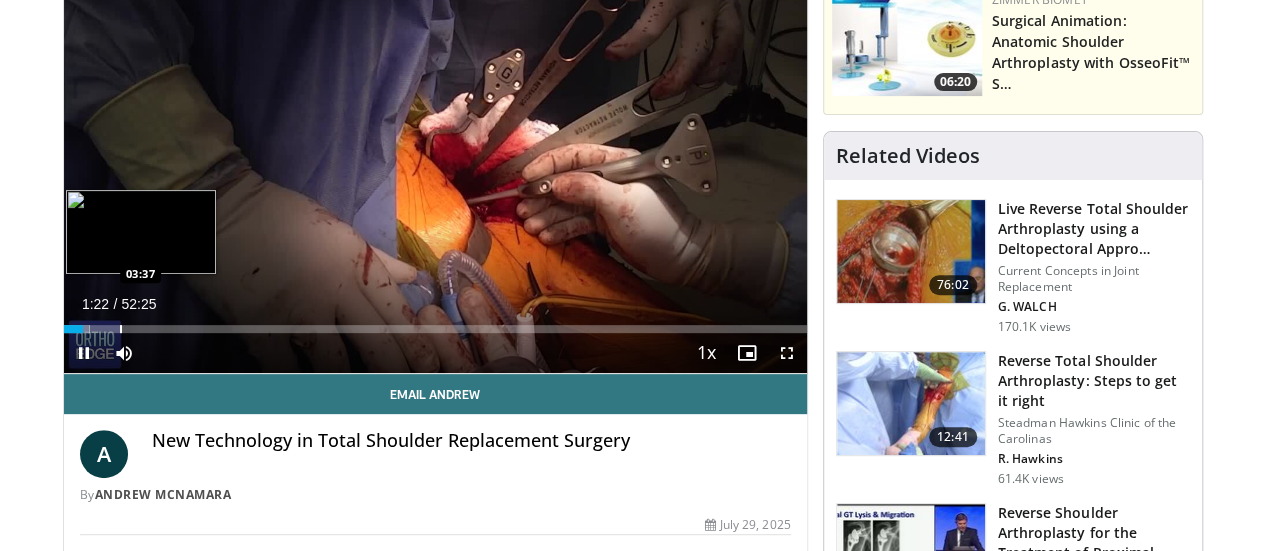 click on "**********" at bounding box center [435, 164] 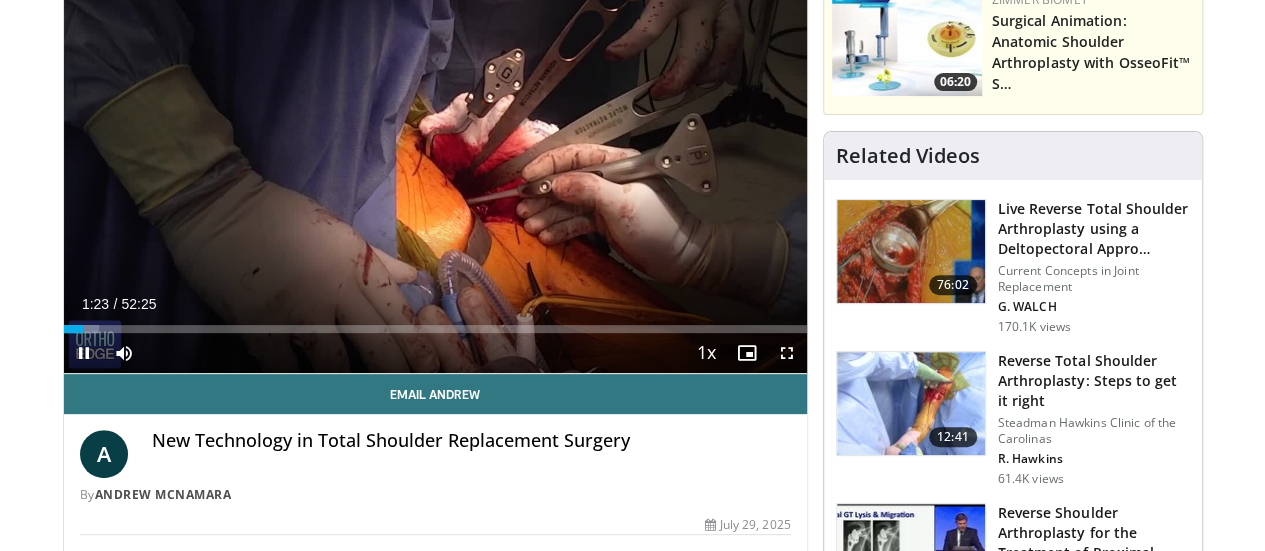 click on "Current Time  1:23 / Duration  52:25 Pause Skip Backward Skip Forward Mute Loaded :  4.76% 01:24 05:14 Stream Type  LIVE Seek to live, currently behind live LIVE   1x Playback Rate 0.5x 0.75x 1x , selected 1.25x 1.5x 1.75x 2x Chapters Chapters Descriptions descriptions off , selected Captions captions settings , opens captions settings dialog captions off , selected Audio Track en (Main) , selected Fullscreen Enable picture-in-picture mode" at bounding box center (435, 353) 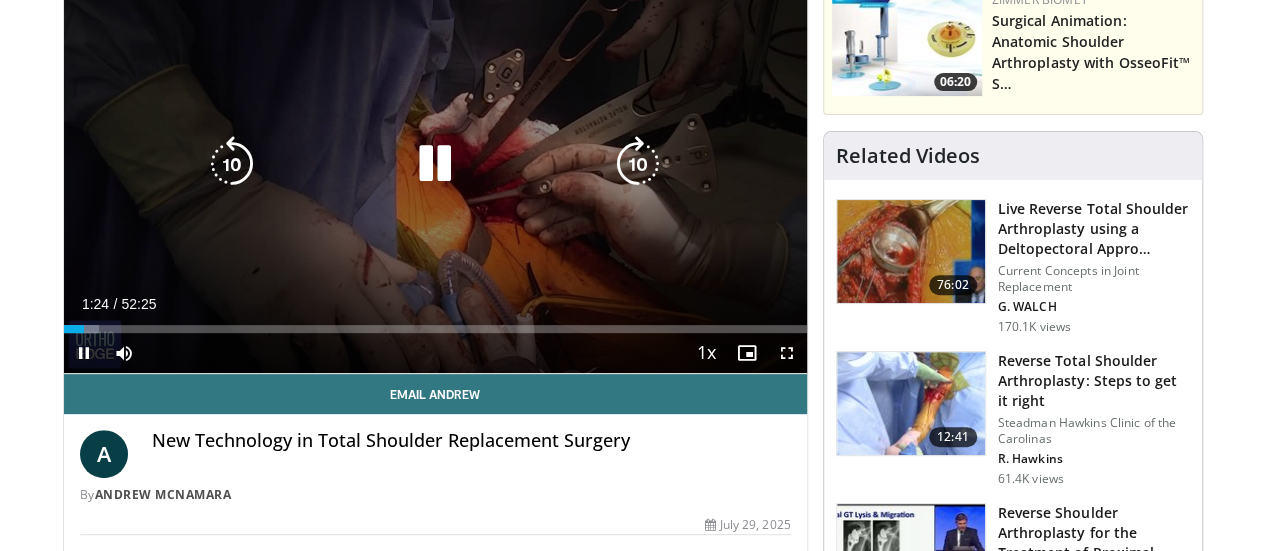 click on "Current Time  1:24 / Duration  52:25 Pause Skip Backward Skip Forward Mute Loaded :  4.76% 01:24 05:14 Stream Type  LIVE Seek to live, currently behind live LIVE   1x Playback Rate 0.5x 0.75x 1x , selected 1.25x 1.5x 1.75x 2x Chapters Chapters Descriptions descriptions off , selected Captions captions settings , opens captions settings dialog captions off , selected Audio Track en (Main) , selected Fullscreen Enable picture-in-picture mode" at bounding box center [435, 353] 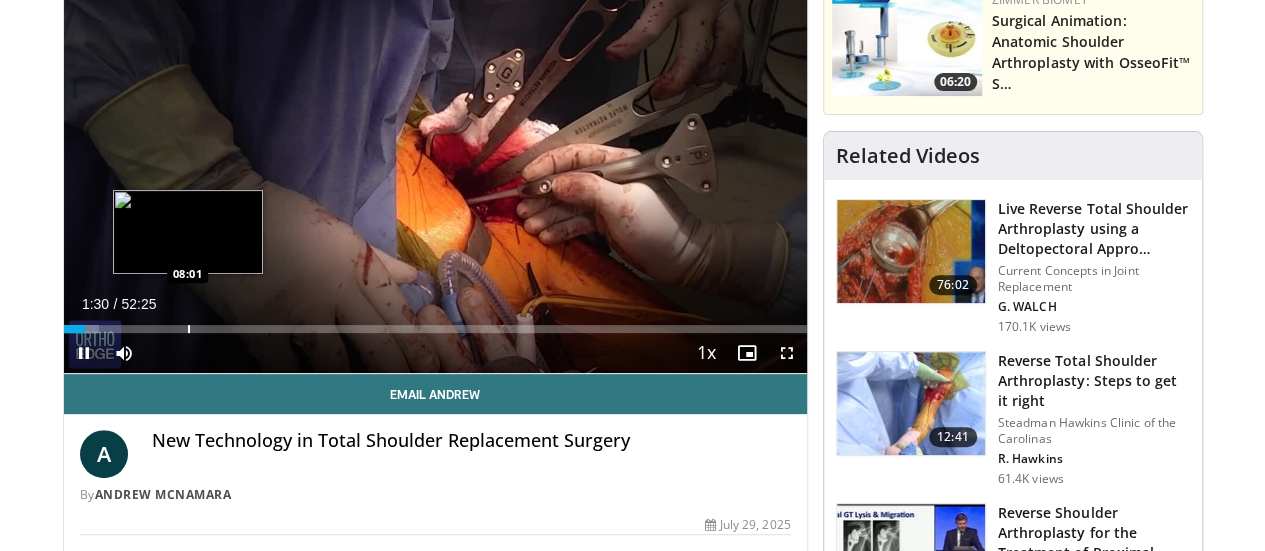 click at bounding box center (189, 329) 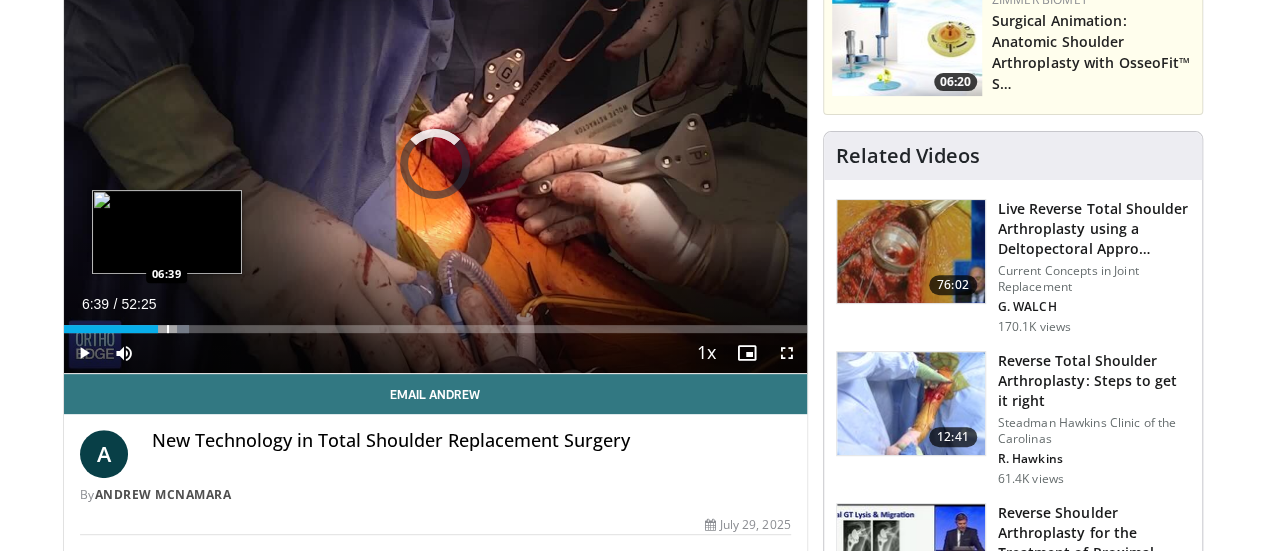 click at bounding box center (168, 329) 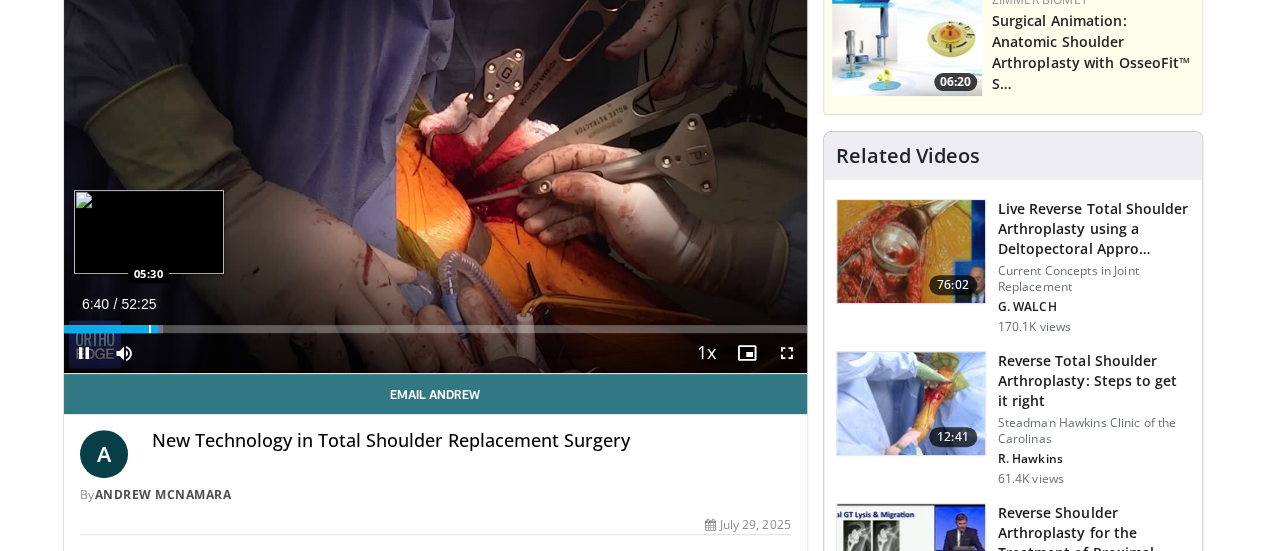 click at bounding box center [150, 329] 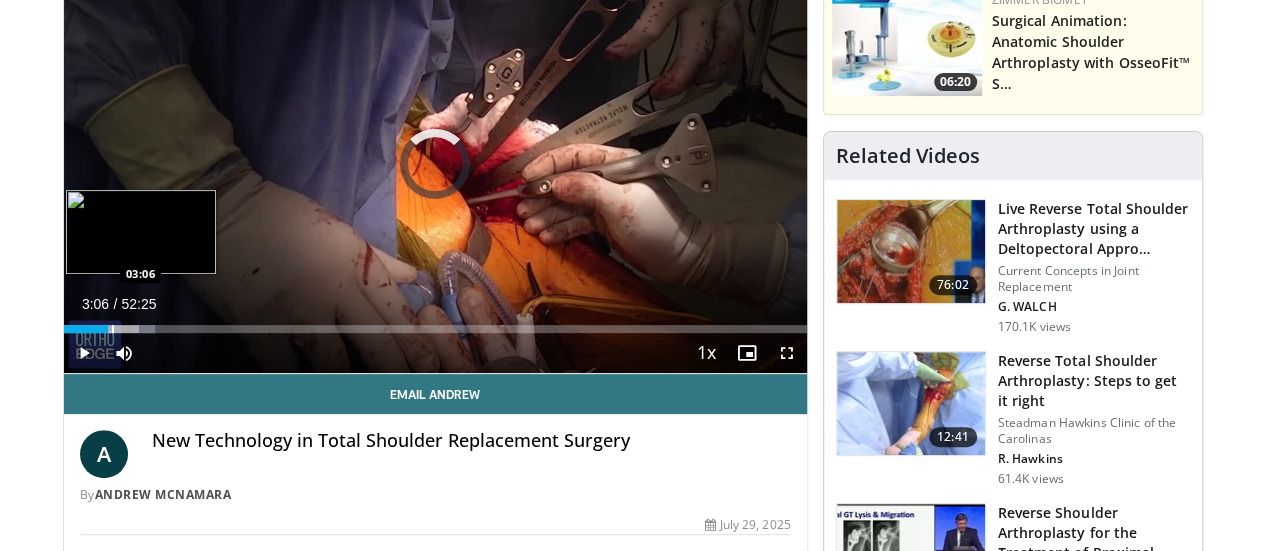 click at bounding box center [113, 329] 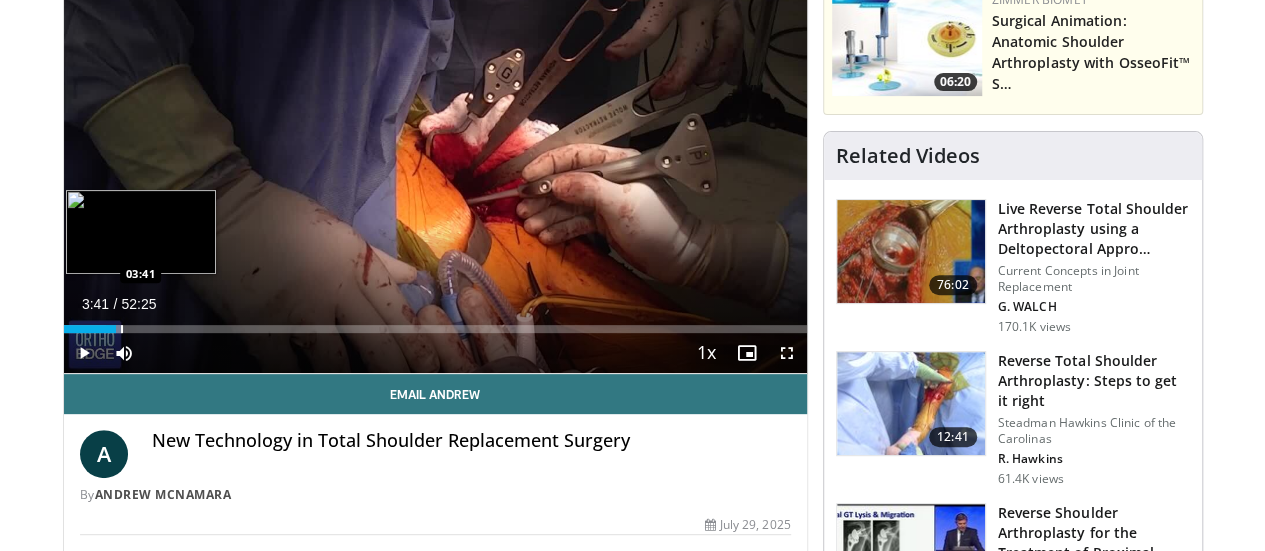 click at bounding box center [122, 329] 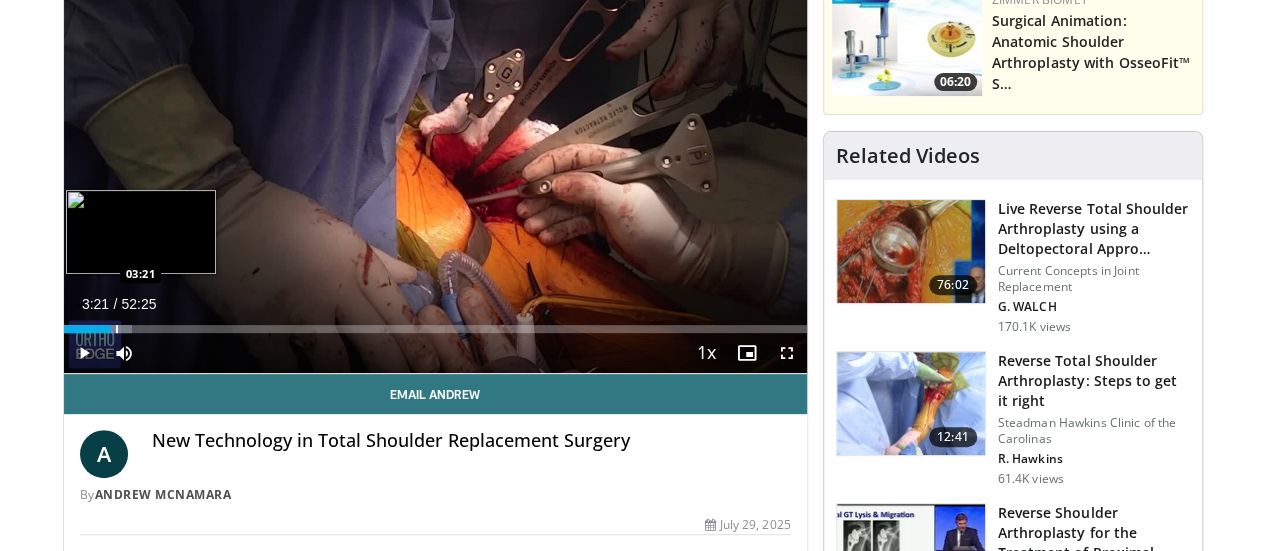 click at bounding box center (117, 329) 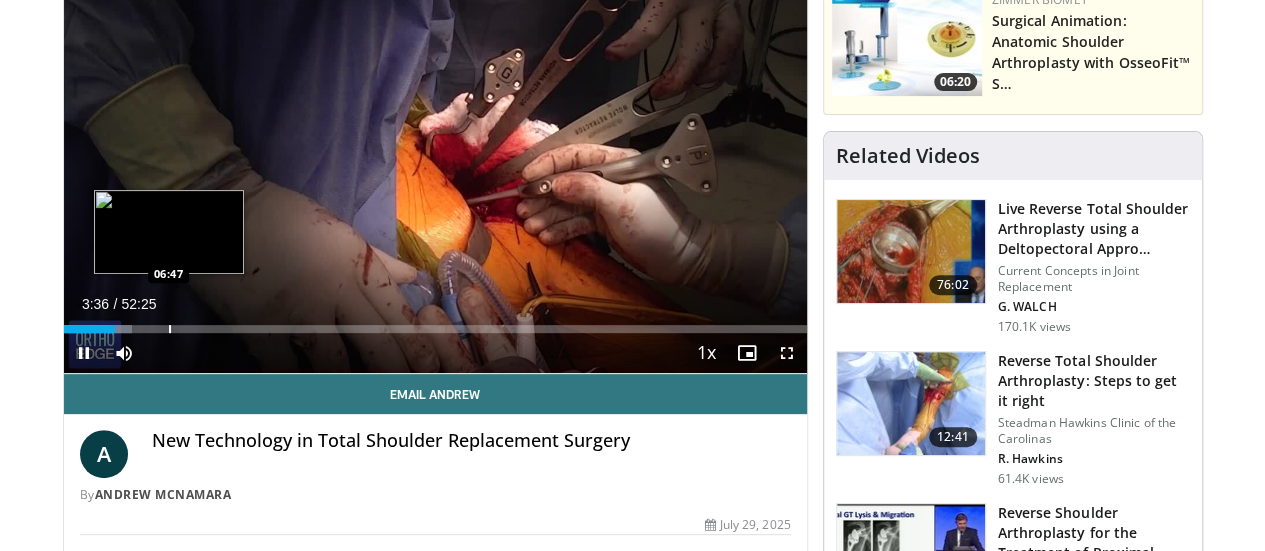 click at bounding box center (170, 329) 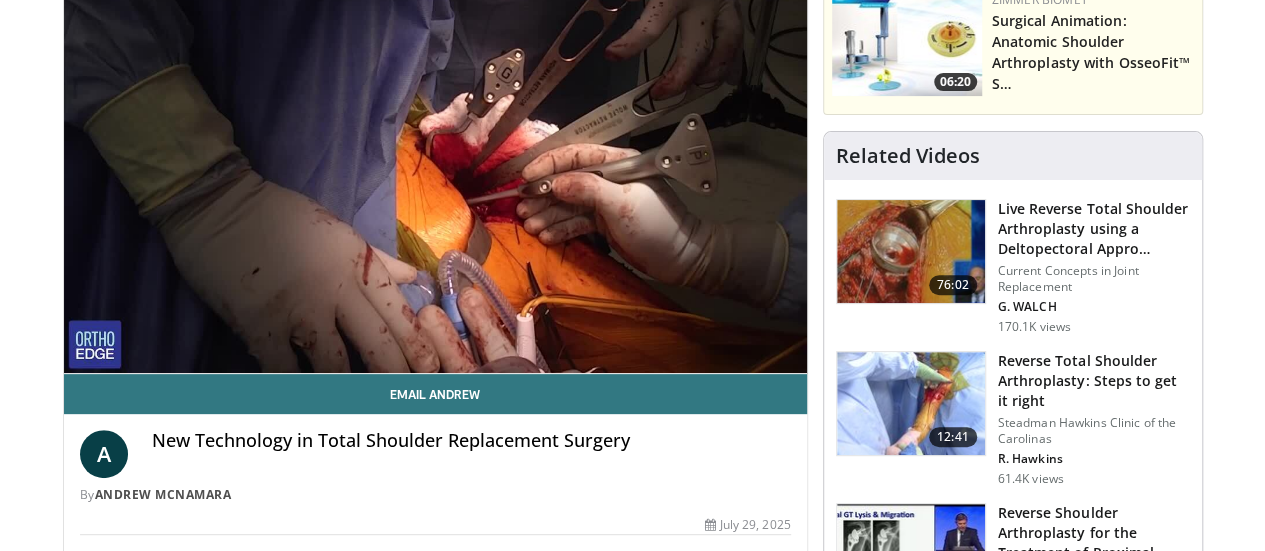 click on "**********" at bounding box center [435, 164] 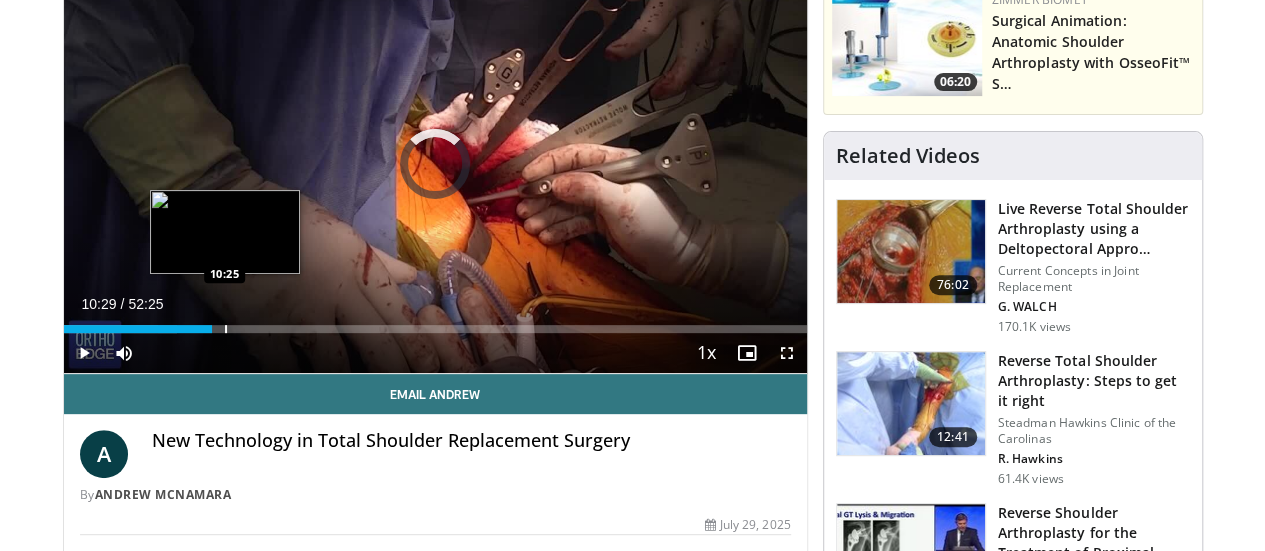 click at bounding box center [226, 329] 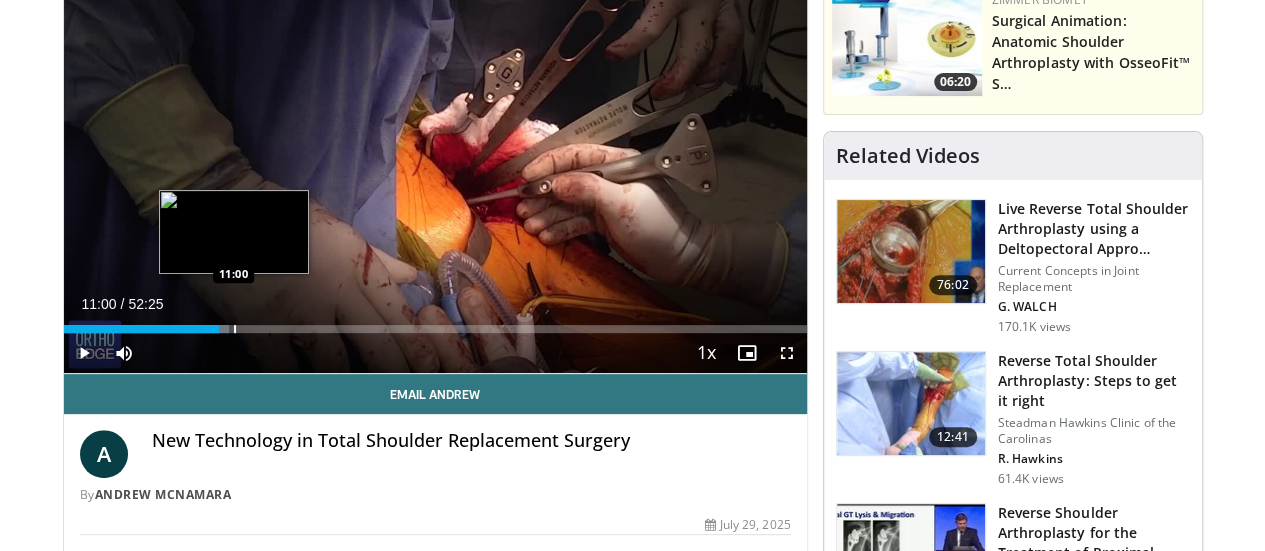 click at bounding box center (235, 329) 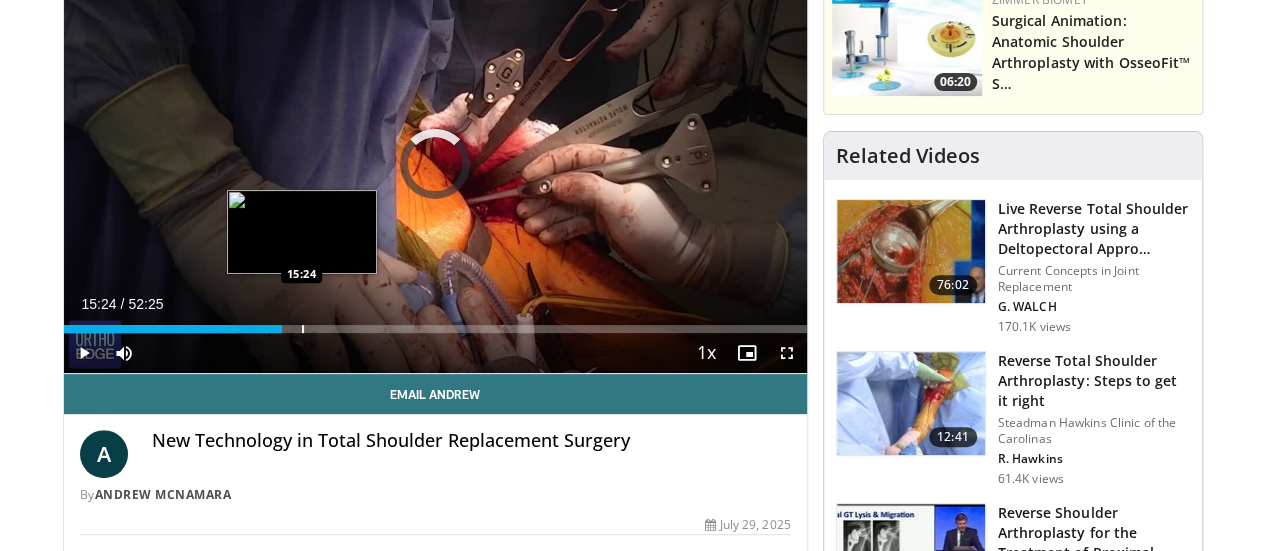 click at bounding box center (303, 329) 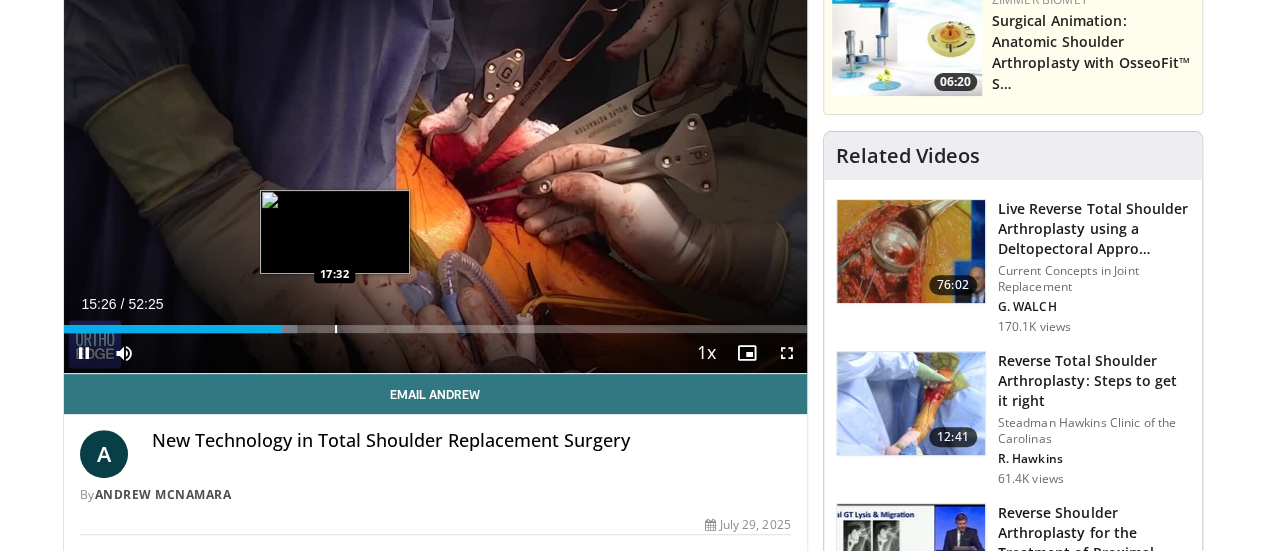 click at bounding box center [336, 329] 